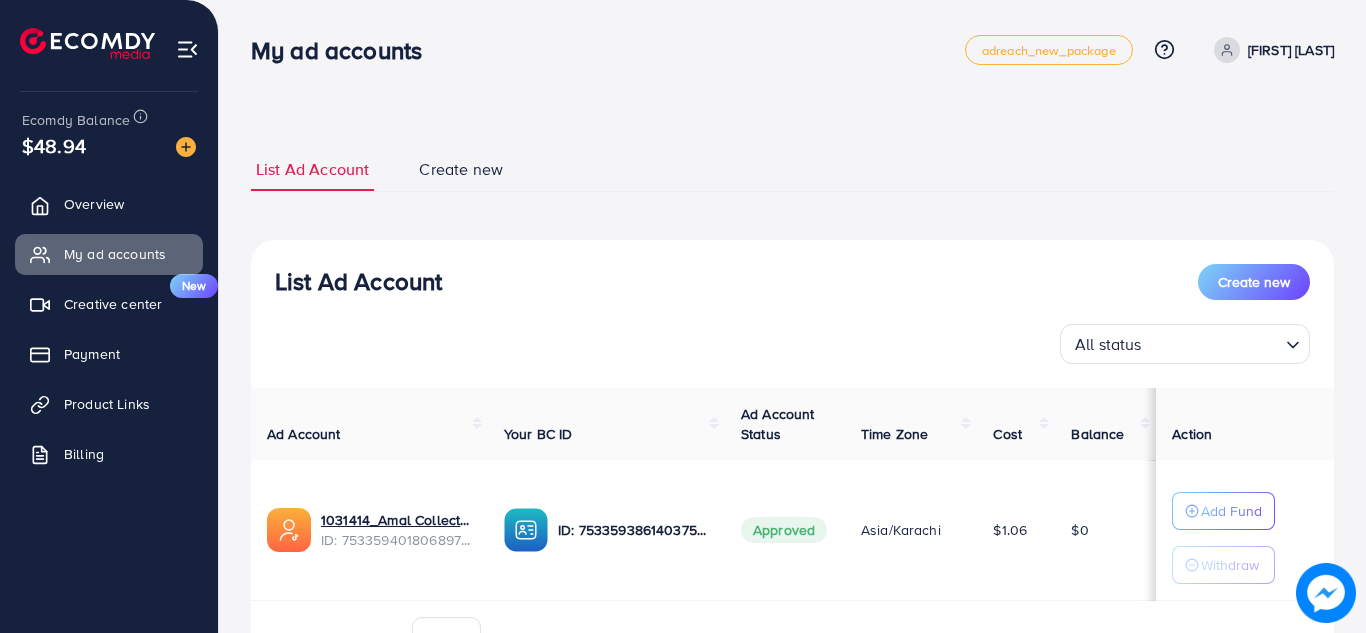 scroll, scrollTop: 0, scrollLeft: 0, axis: both 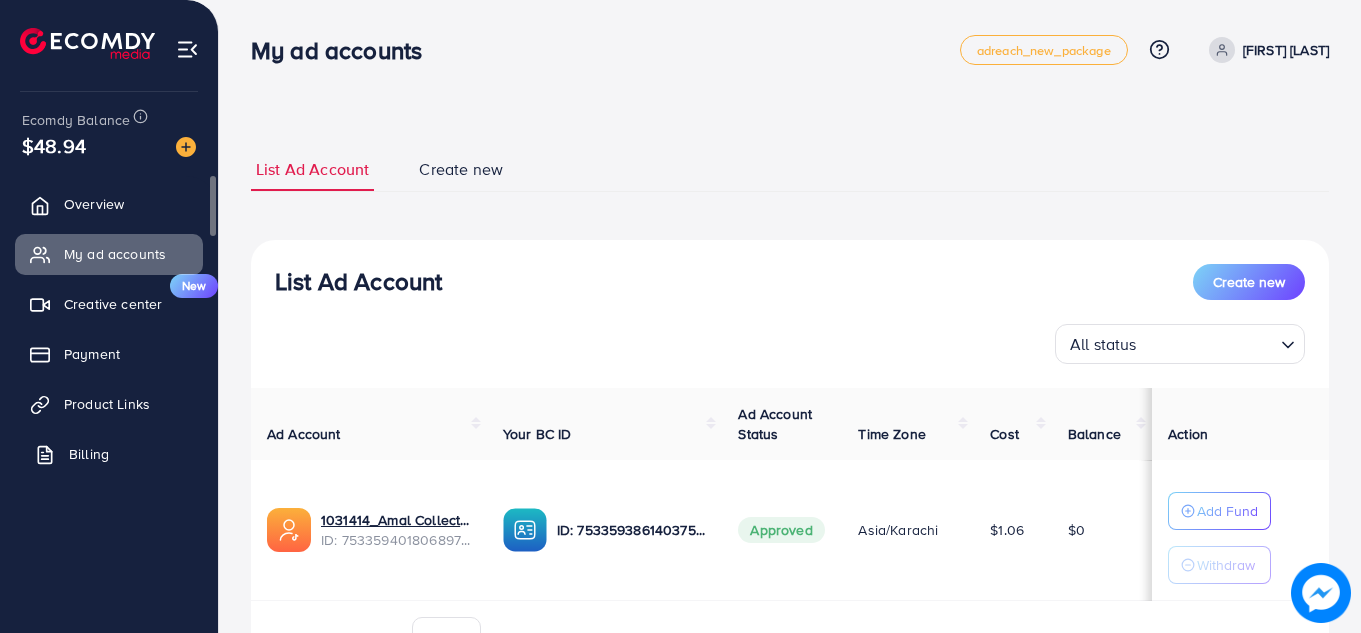 click on "Billing" at bounding box center (109, 454) 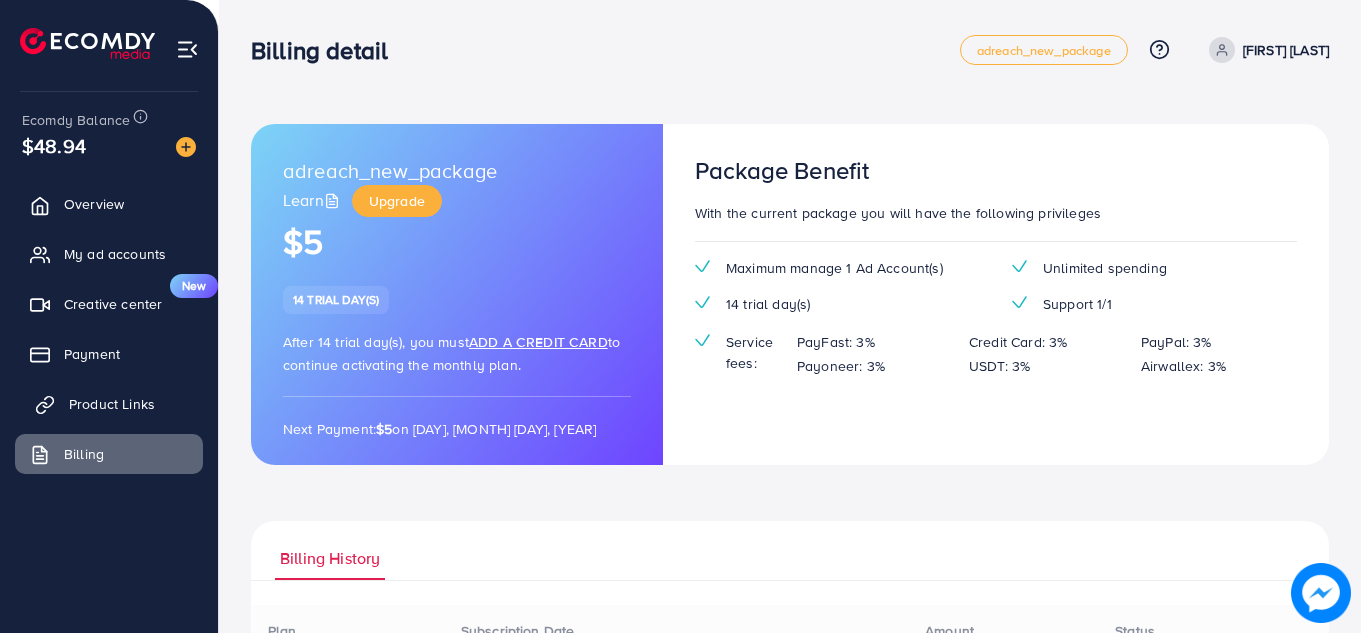 click on "Product Links" at bounding box center [109, 404] 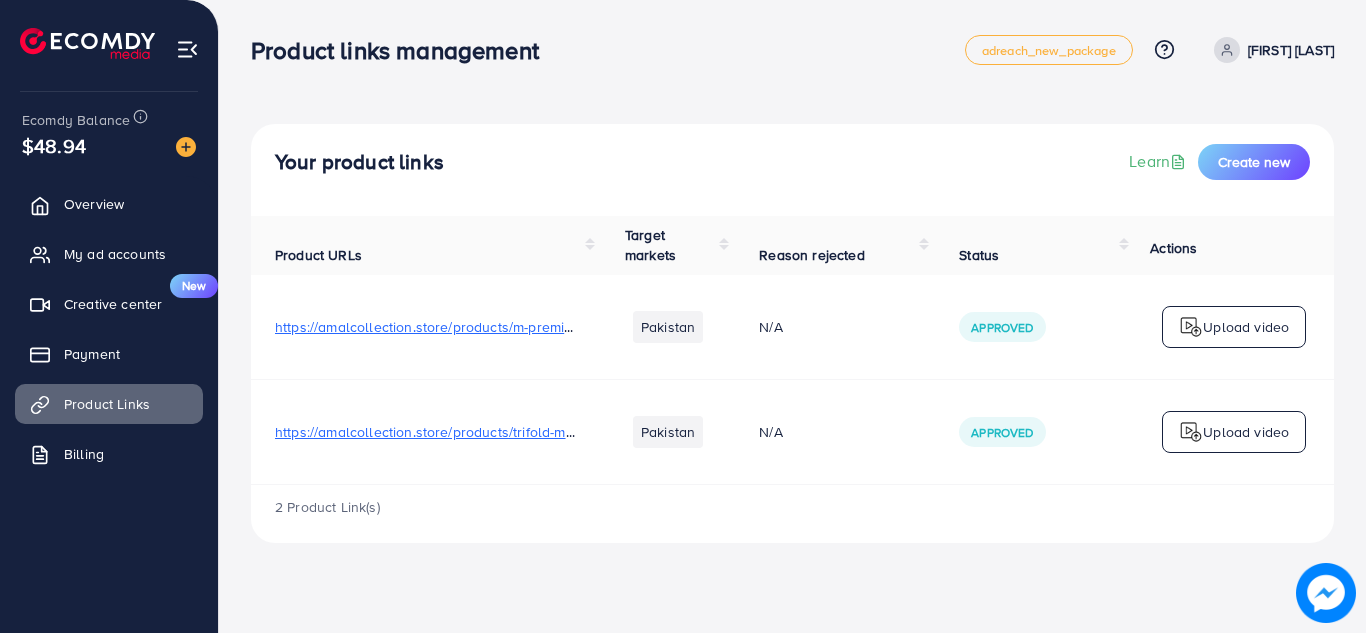 click on "https://amalcollection.store/products/m-premium-men-s-wallet-high-quality" at bounding box center [512, 327] 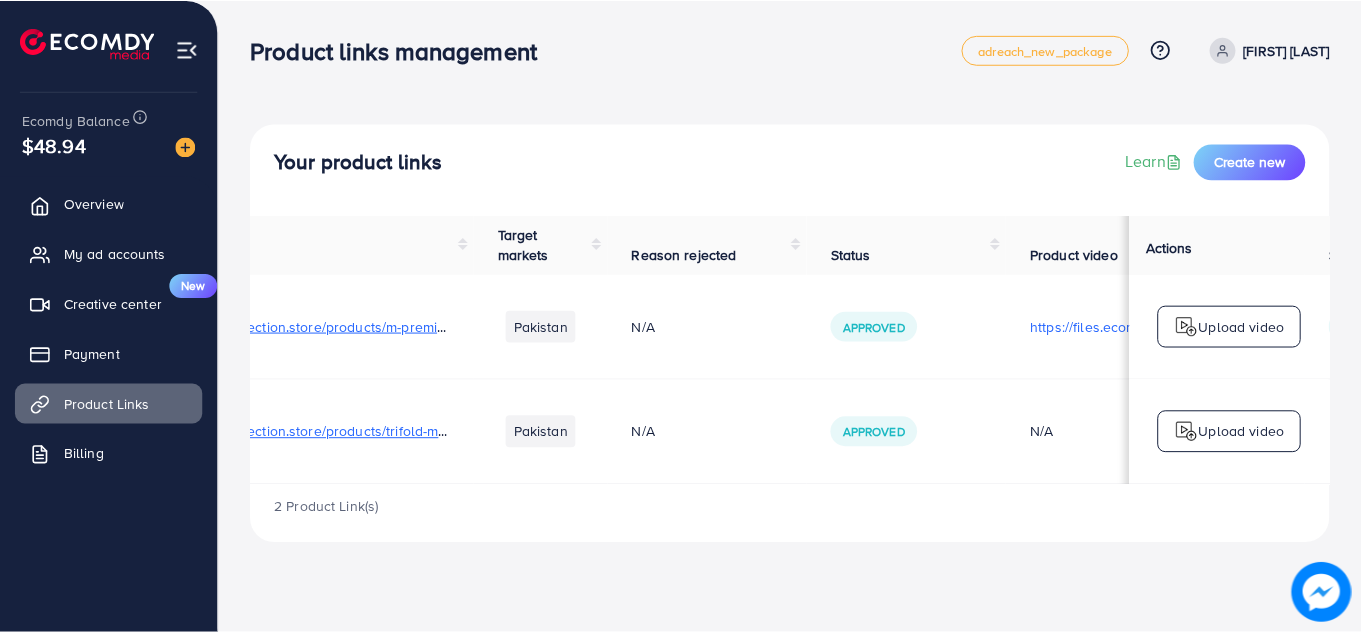 scroll, scrollTop: 0, scrollLeft: 0, axis: both 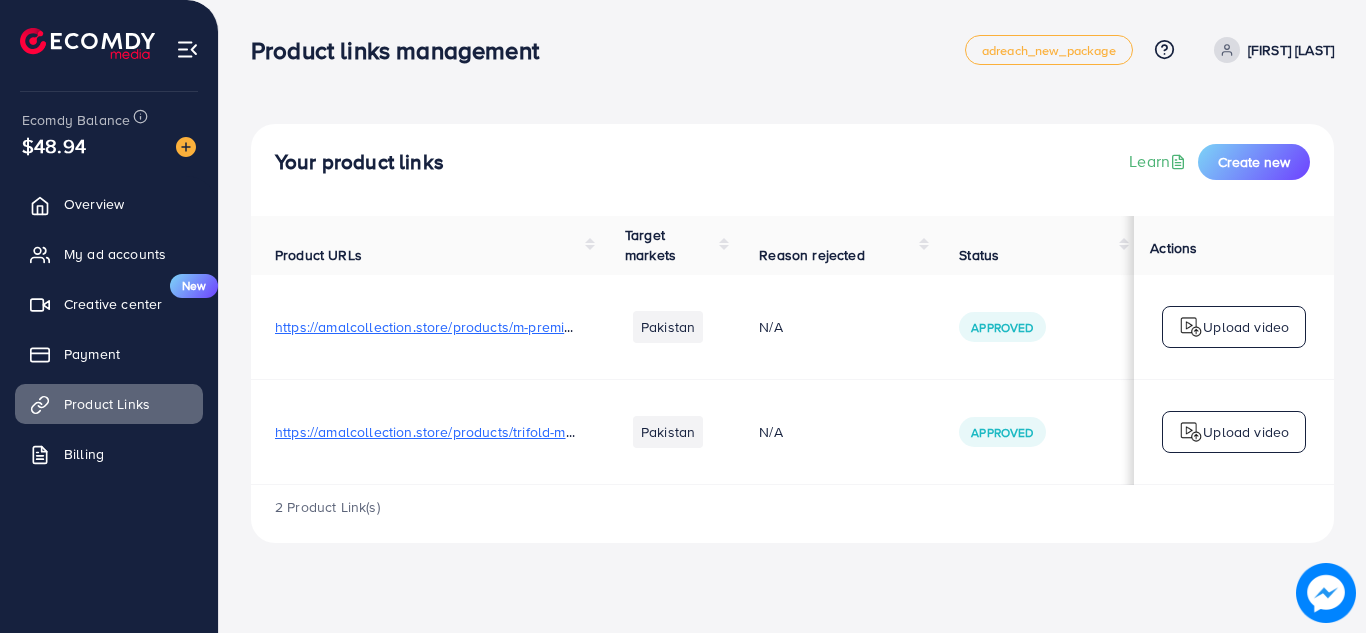 click on "https://amalcollection.store/products/m-premium-men-s-wallet-high-quality" at bounding box center (426, 327) 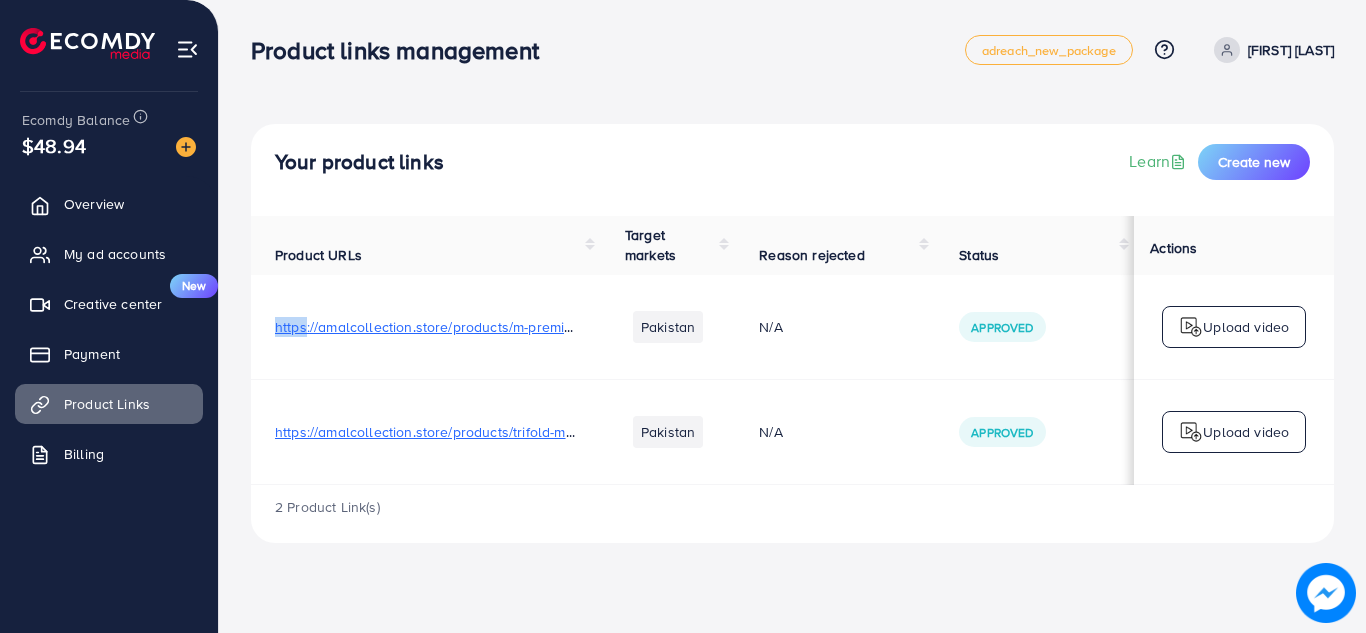 click on "Pakistan" at bounding box center (668, 327) 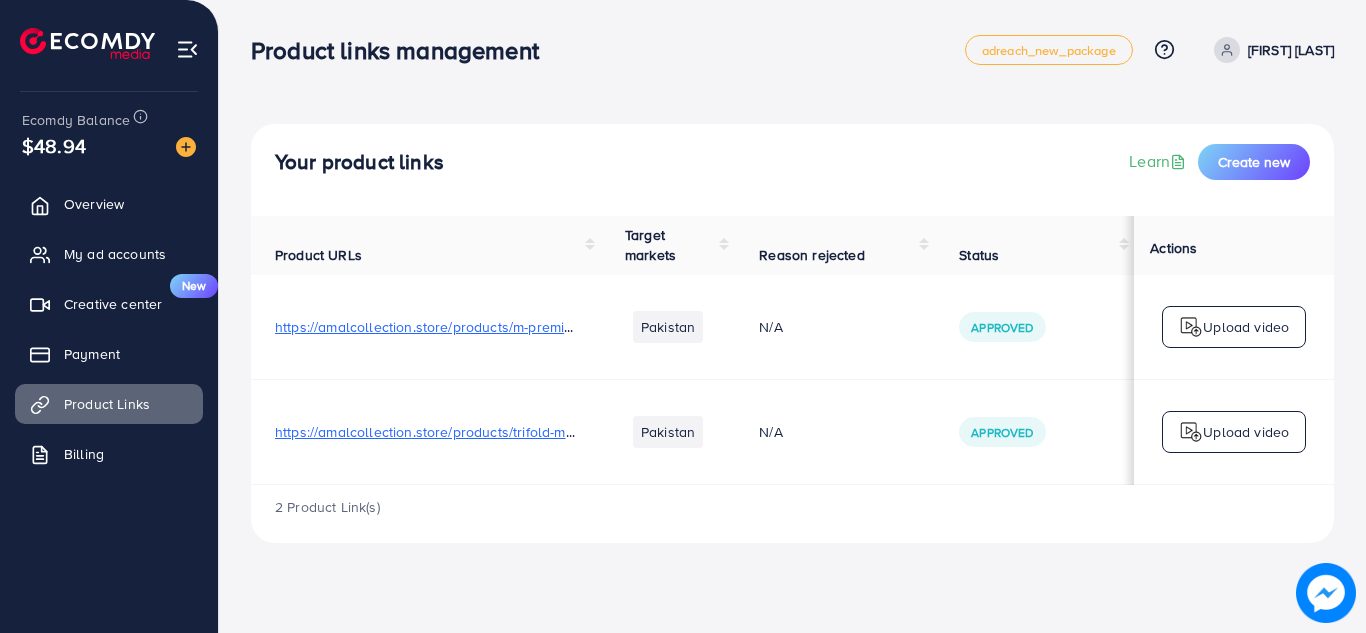 click on "https://amalcollection.store/products/m-premium-men-s-wallet-high-quality" at bounding box center [426, 327] 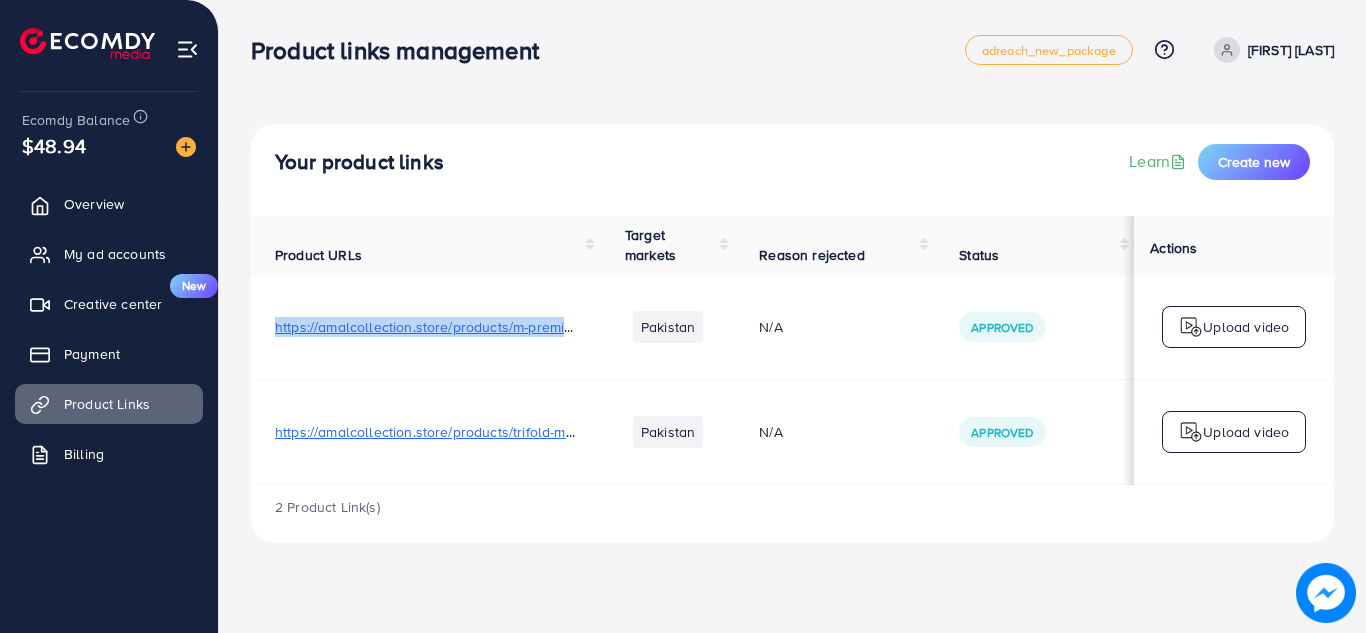 copy on "https://amalcollection.store/products/m-premium-men-s-wallet-high-quality" 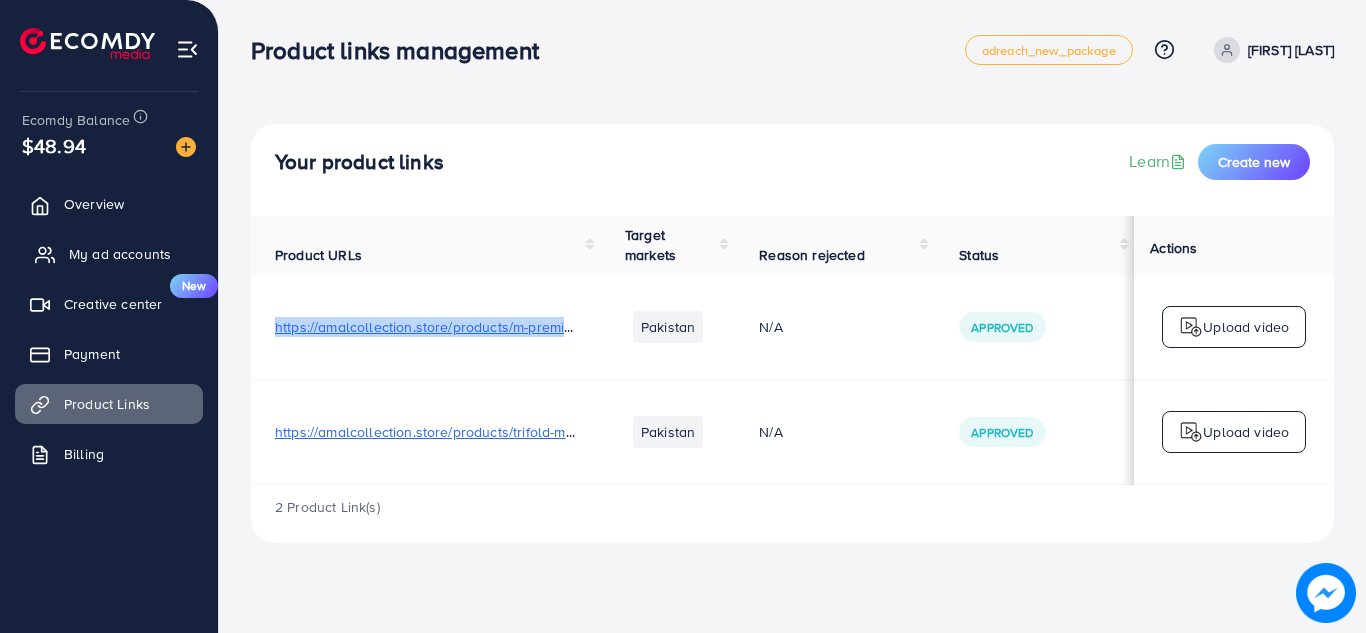 click on "My ad accounts" at bounding box center (120, 254) 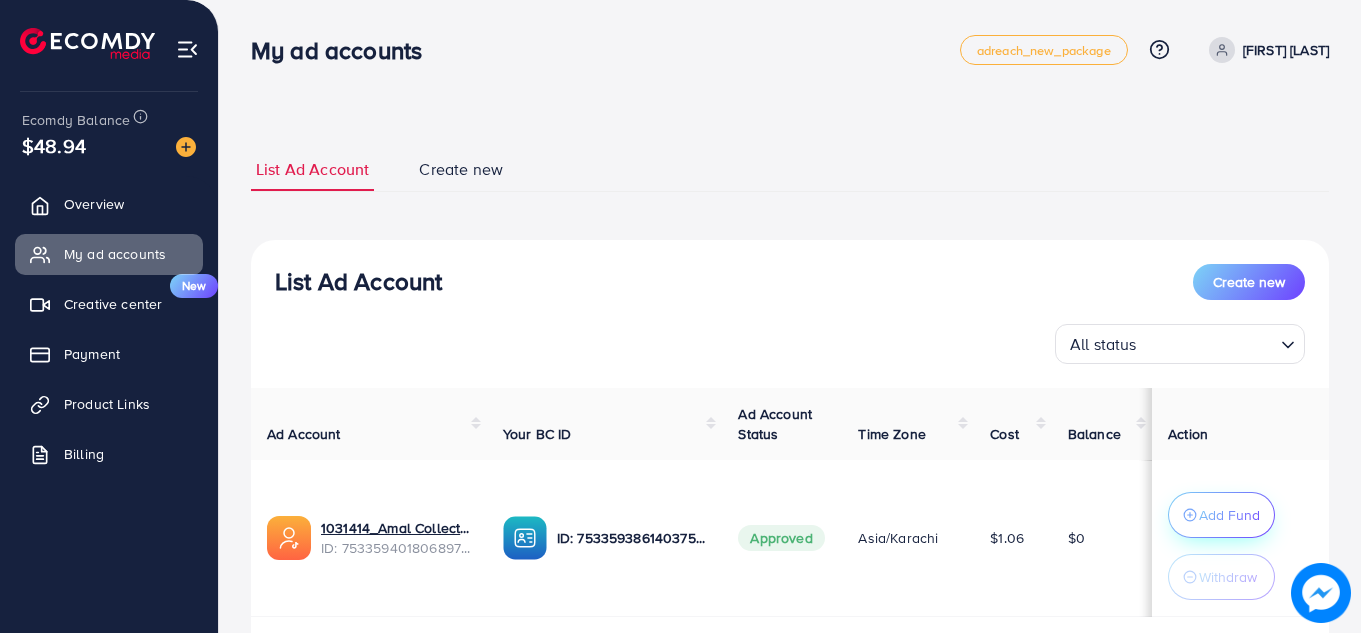 click on "Add Fund" at bounding box center (1229, 515) 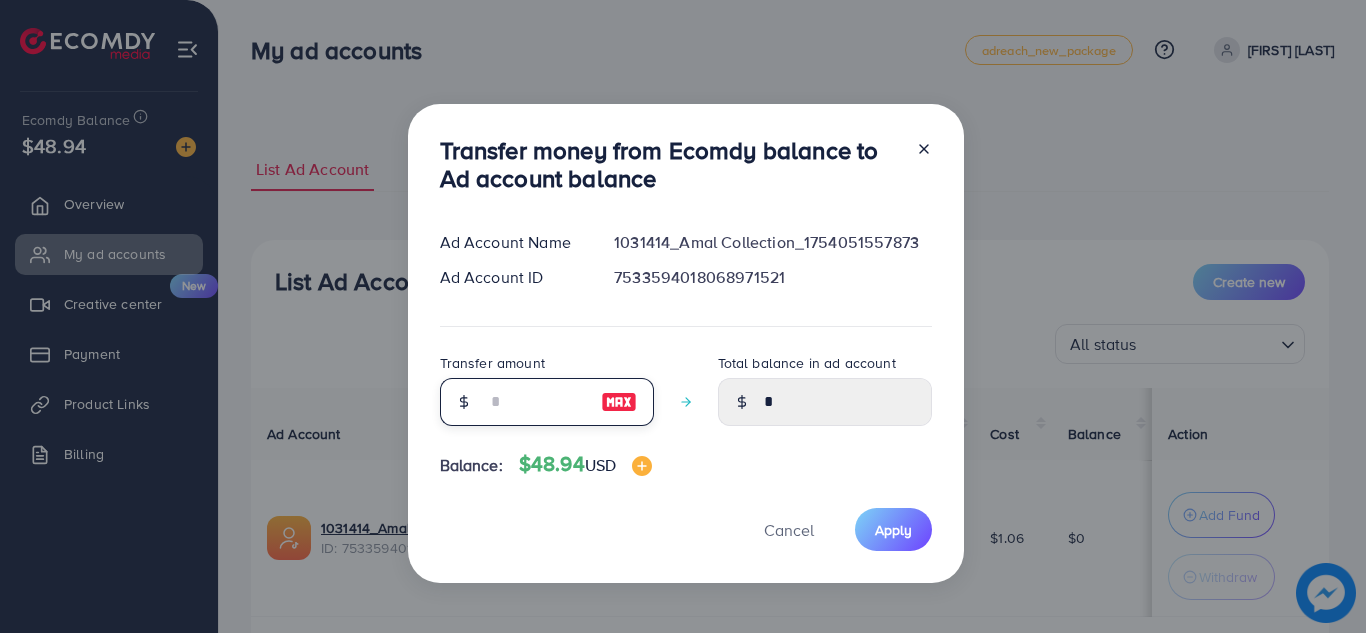 click at bounding box center (536, 402) 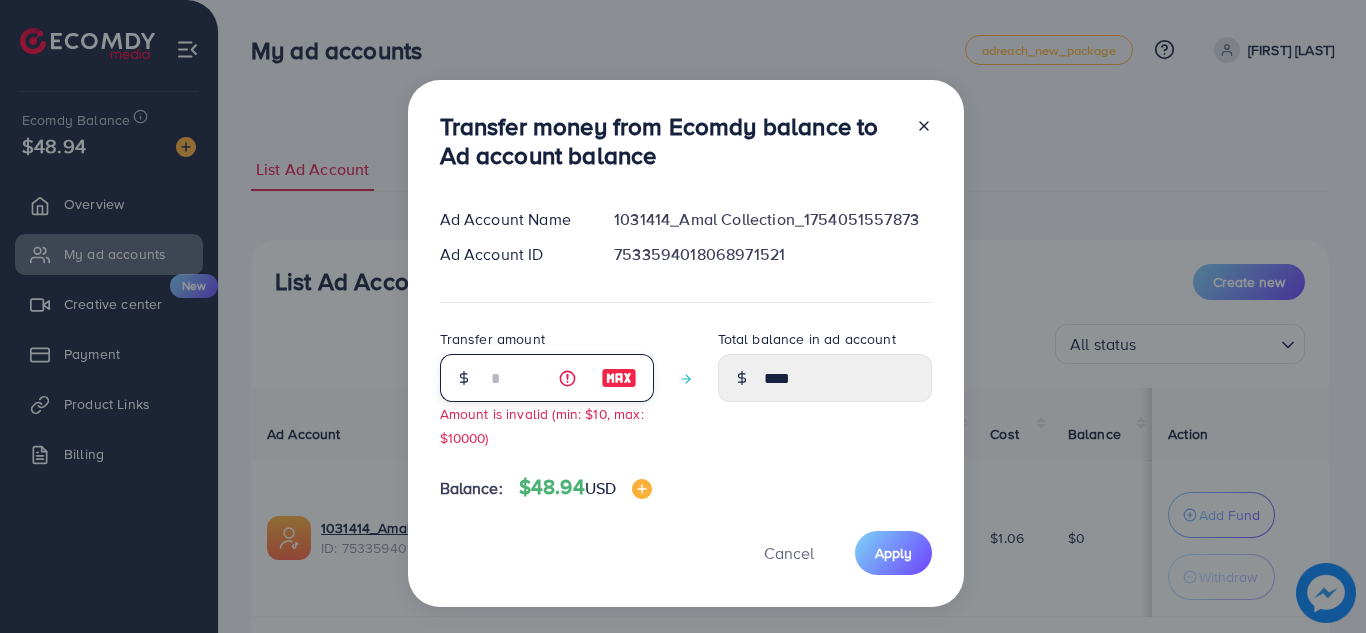 type on "**" 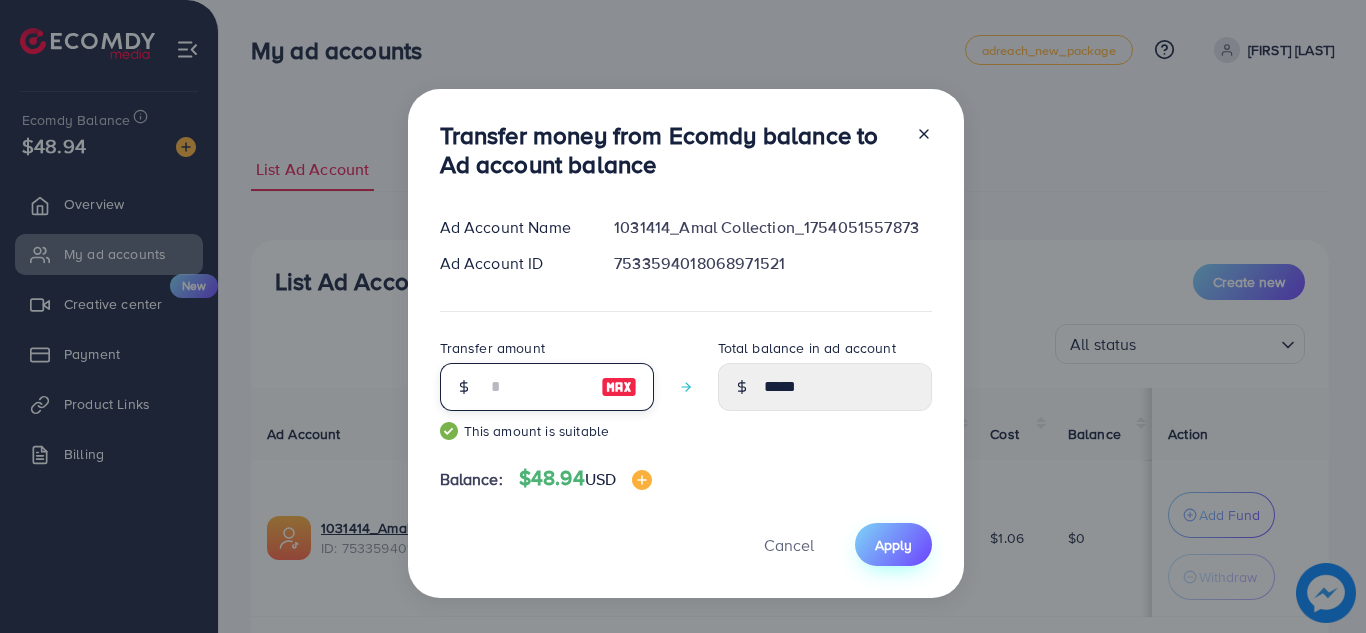 type on "**" 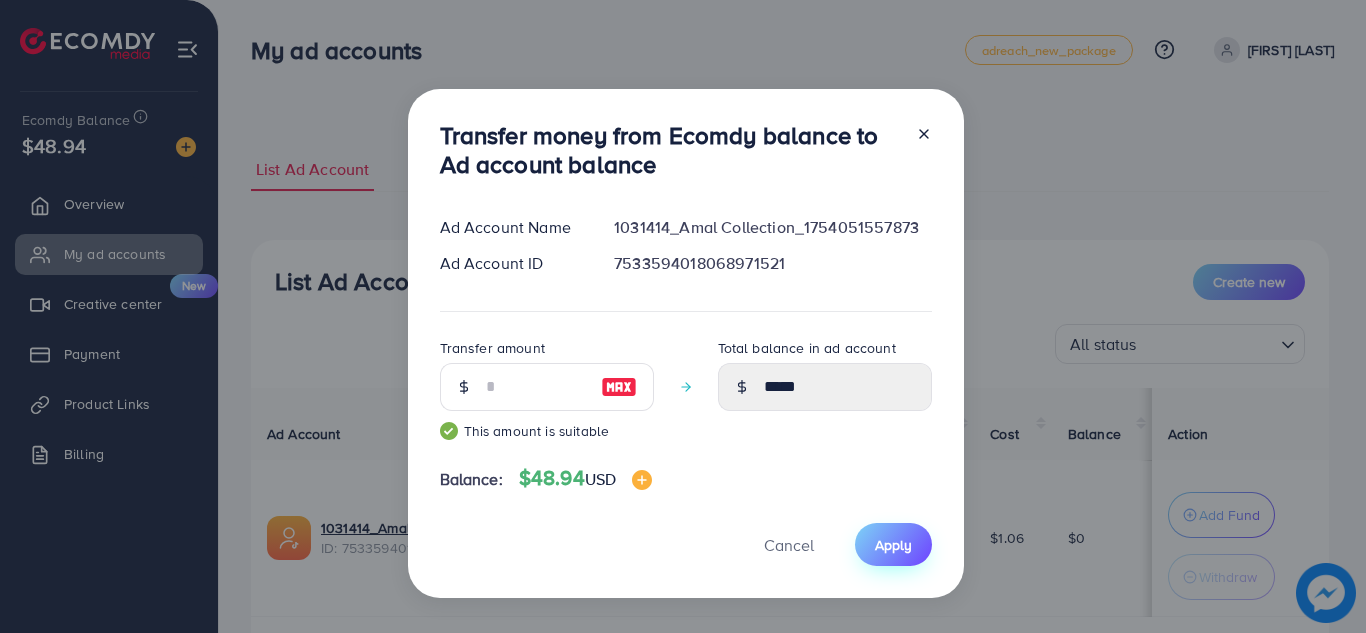 click on "Apply" at bounding box center [893, 545] 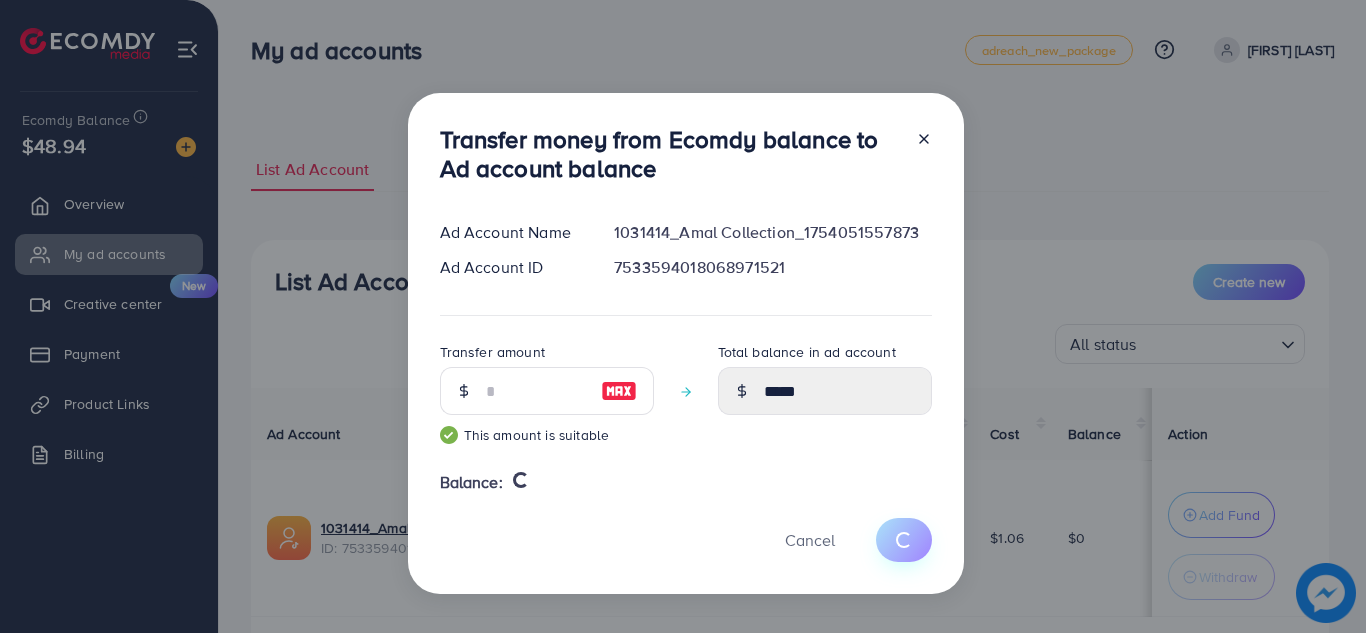type 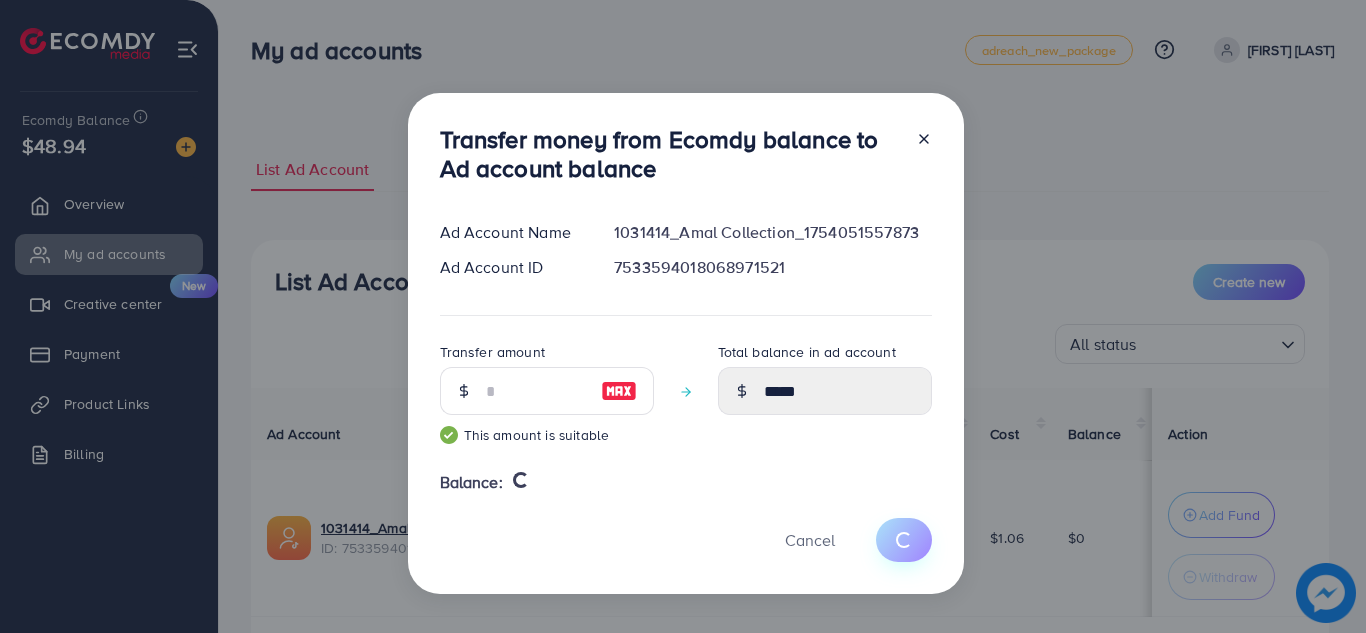 type on "*" 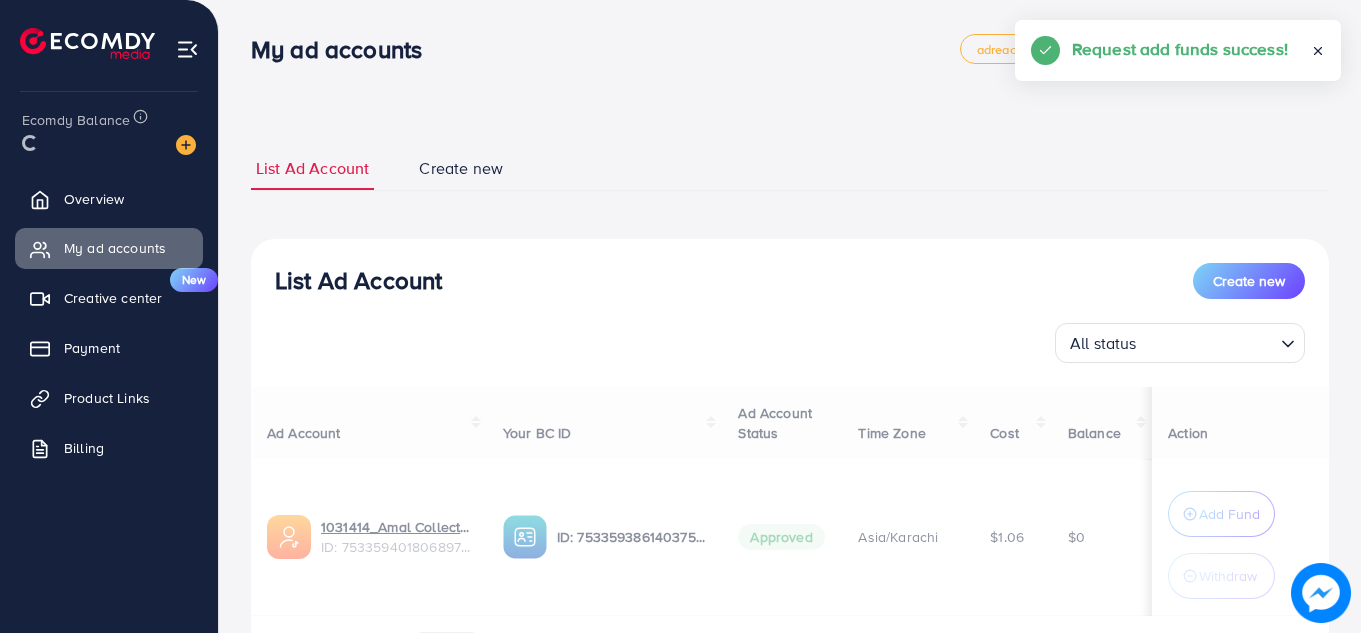 scroll, scrollTop: 10, scrollLeft: 0, axis: vertical 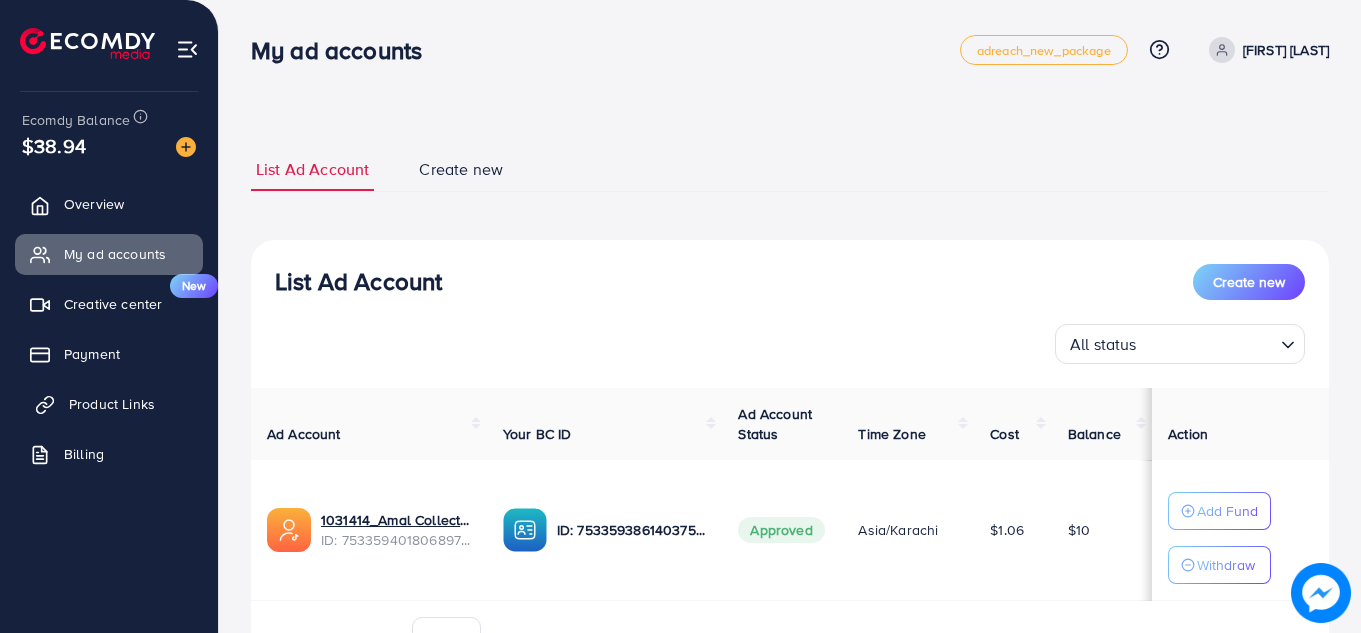click on "Product Links" at bounding box center [112, 404] 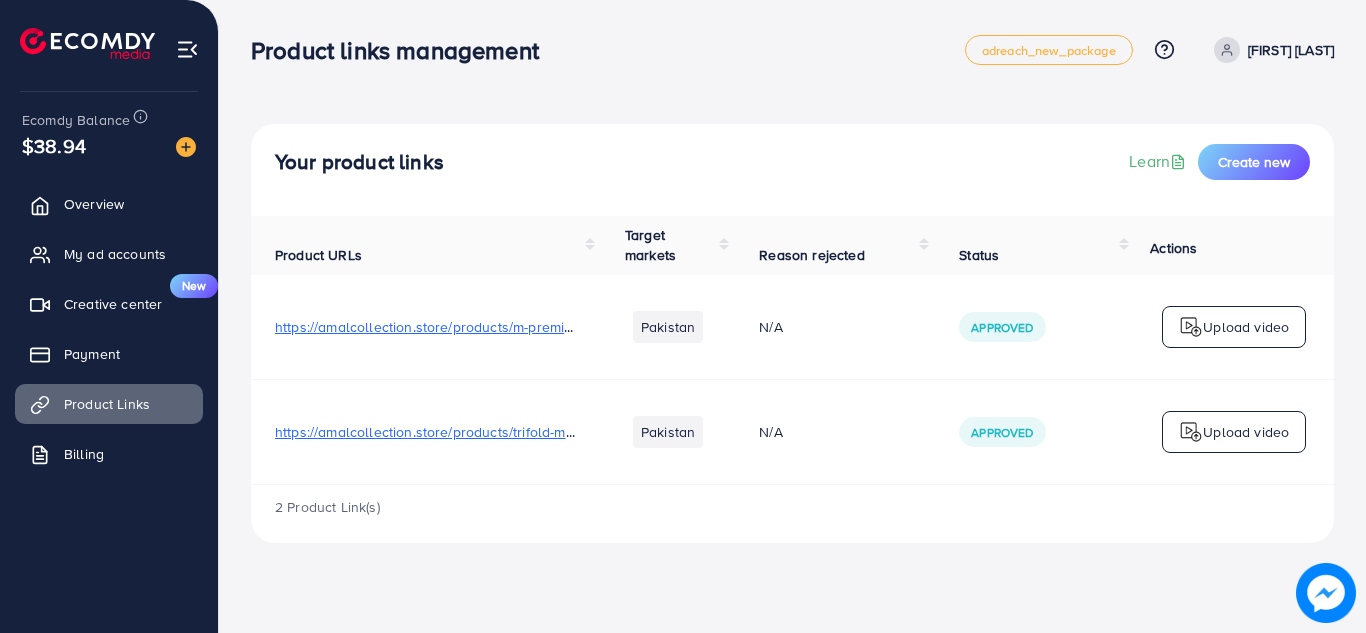 click on "https://amalcollection.store/products/m-premium-men-s-wallet-high-quality" at bounding box center (426, 327) 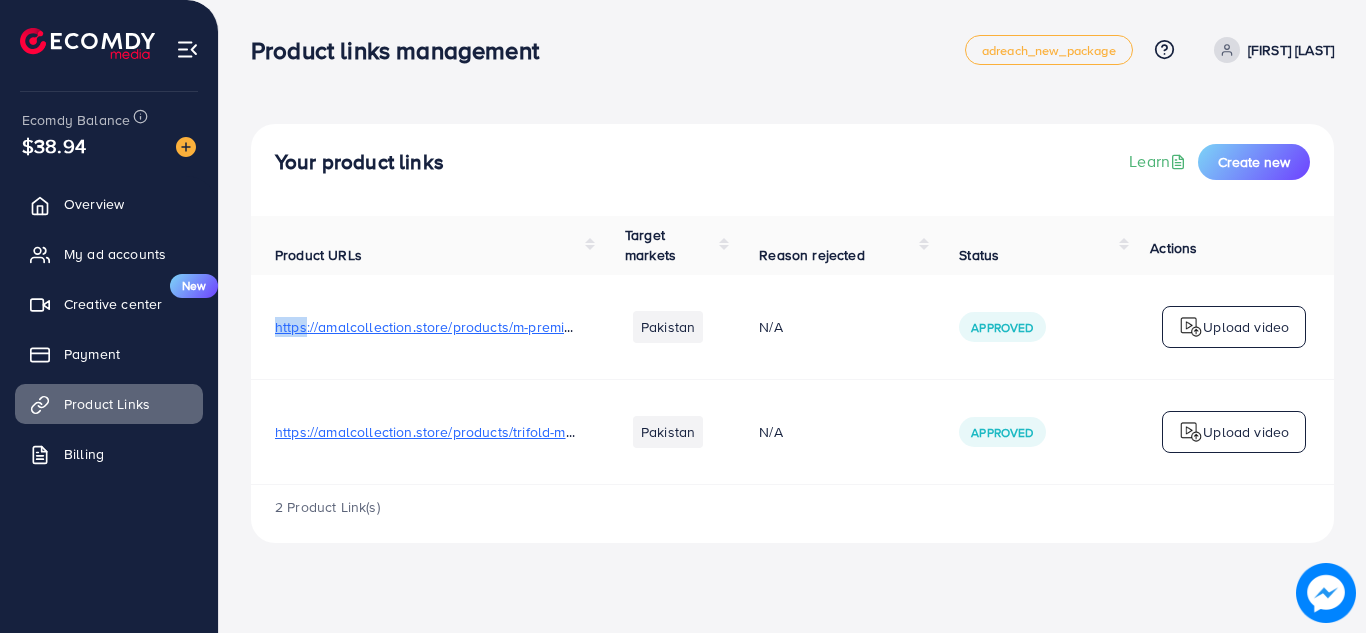 click on "Your product links   Learn   Create new                Product URLs Target markets Reason rejected Status Product video Status video Actions           https://amalcollection.store/products/m-premium-men-s-wallet-high-quality  Pakistan  N/A Approved  https://files.ecomdy.com/videos/5f6fc8bf-7921-4b4e-b9dd-3f51a64f36ca-1754145183002.mp4  Approved  Upload video      https://amalcollection.store/products/trifold-mens-premium-wallet  Pakistan  N/A Approved  N/A   N/A   Upload video          2 Product Link(s)" at bounding box center [792, 287] 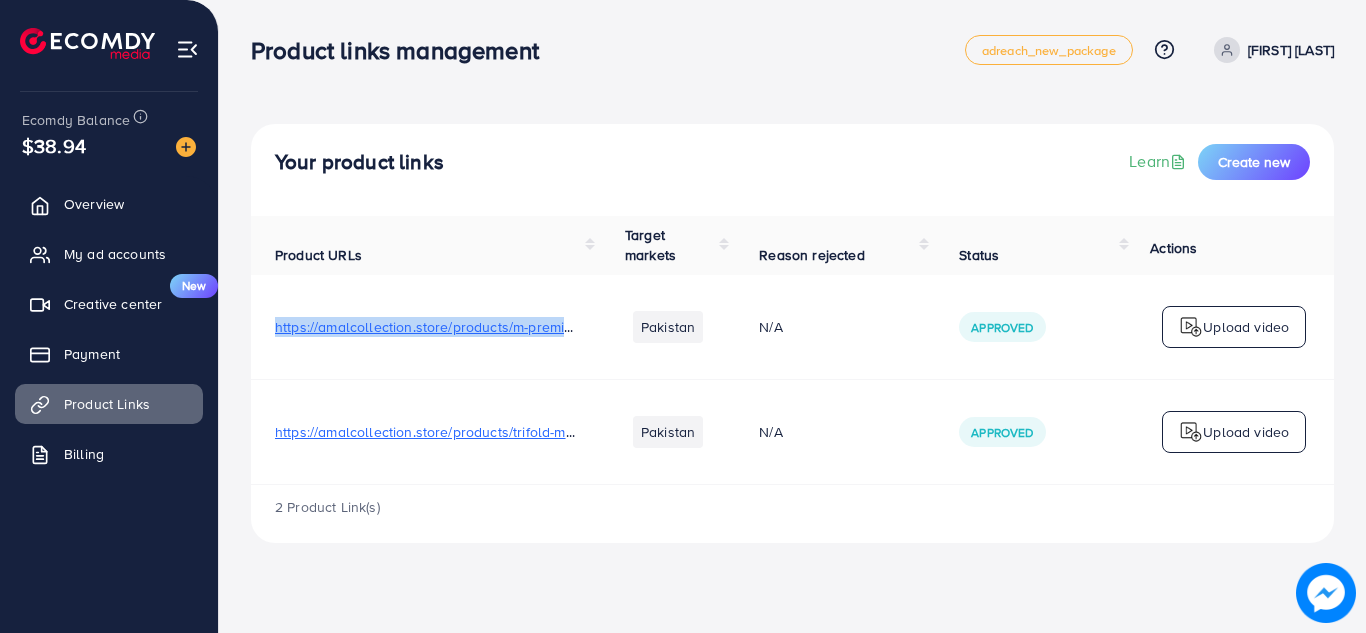 drag, startPoint x: 270, startPoint y: 328, endPoint x: 588, endPoint y: 333, distance: 318.0393 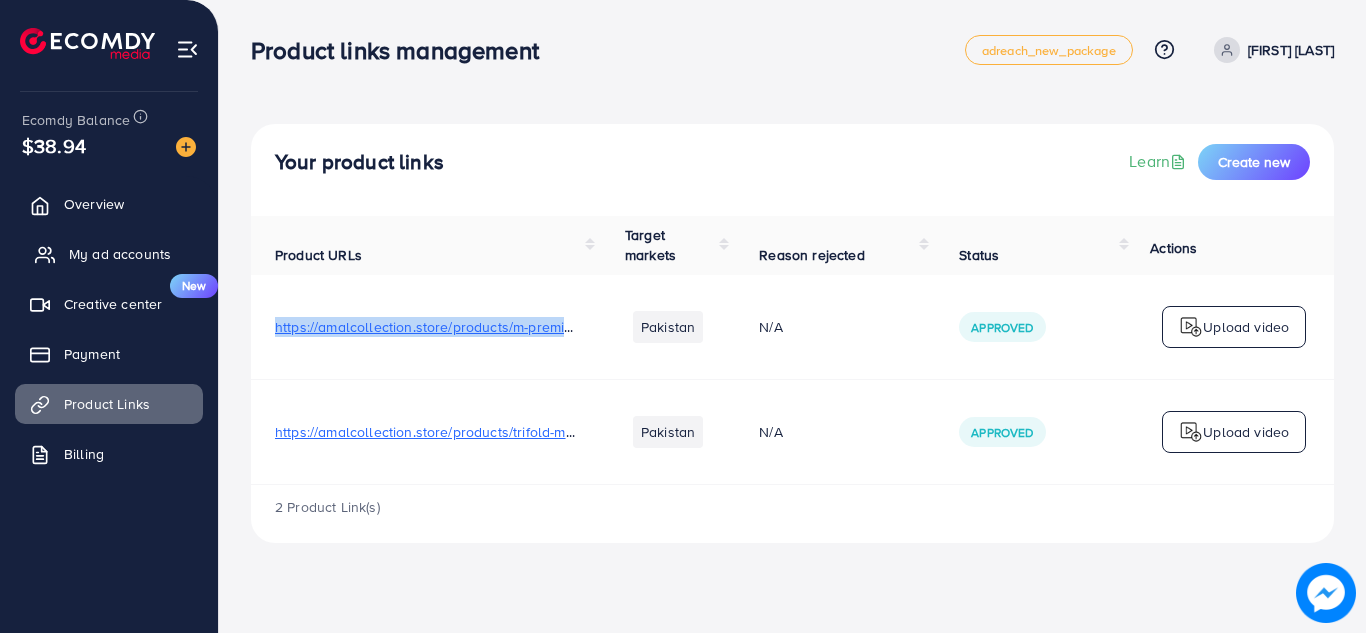 click on "My ad accounts" at bounding box center (120, 254) 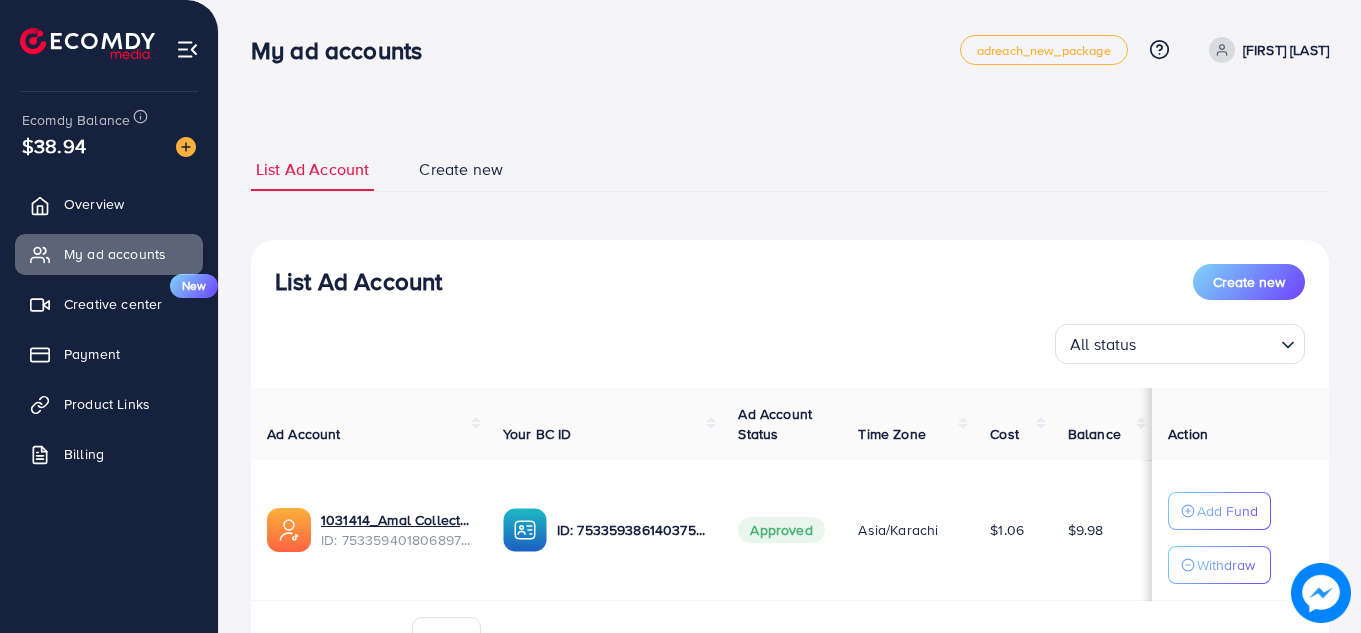 scroll, scrollTop: 0, scrollLeft: 0, axis: both 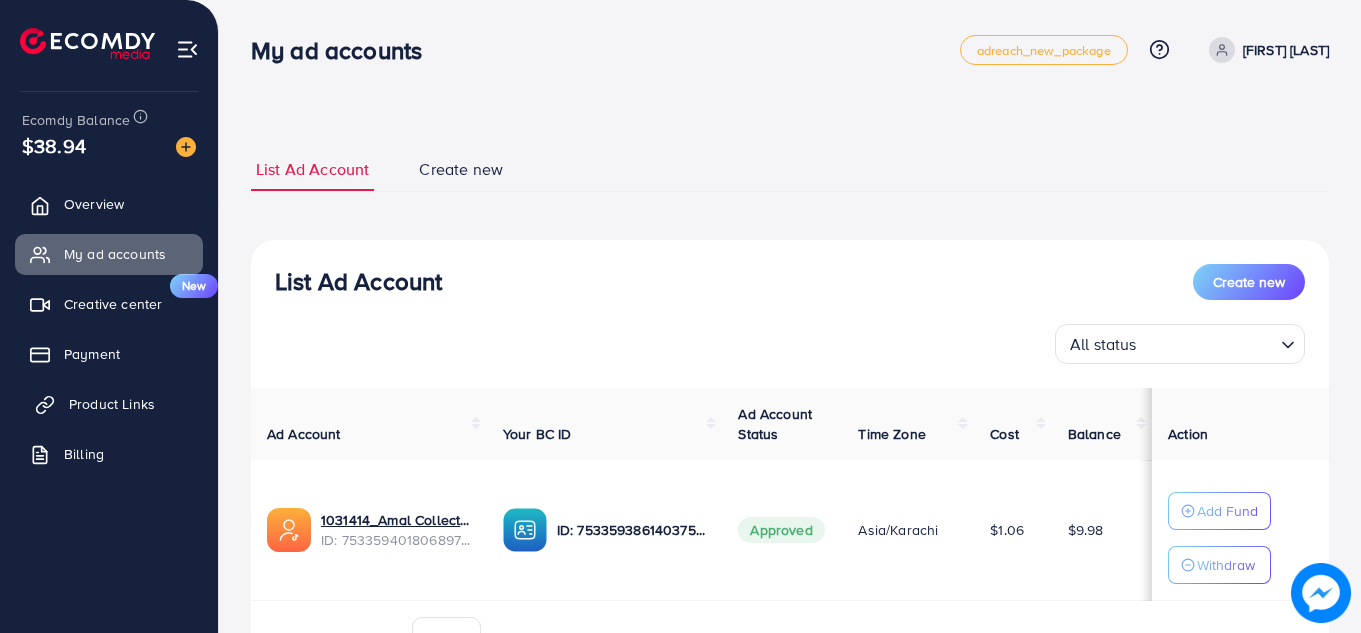click on "Product Links" at bounding box center (112, 404) 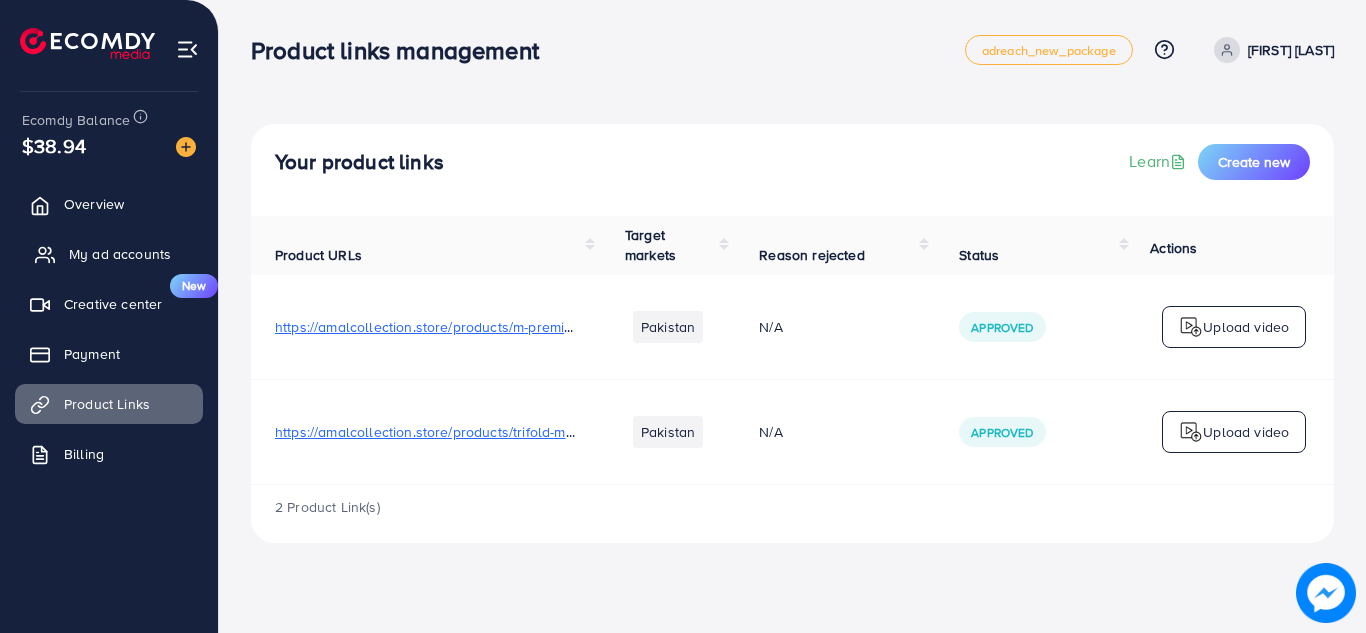 click on "My ad accounts" at bounding box center [120, 254] 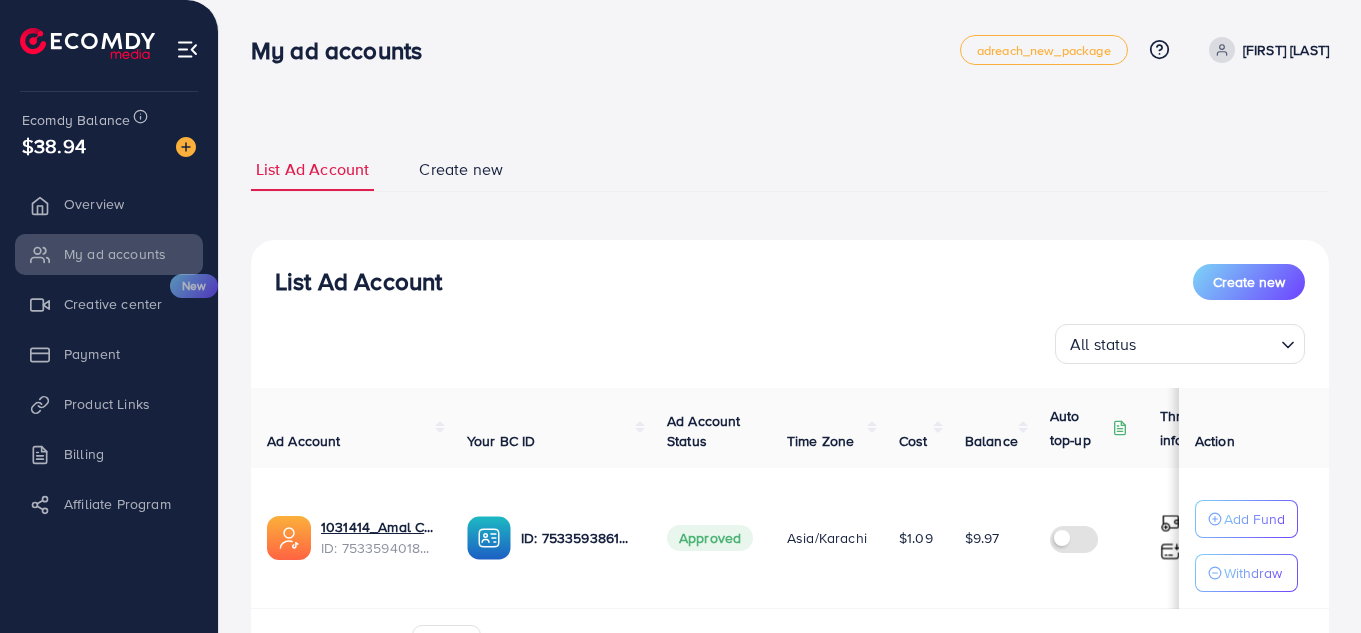 scroll, scrollTop: 0, scrollLeft: 0, axis: both 